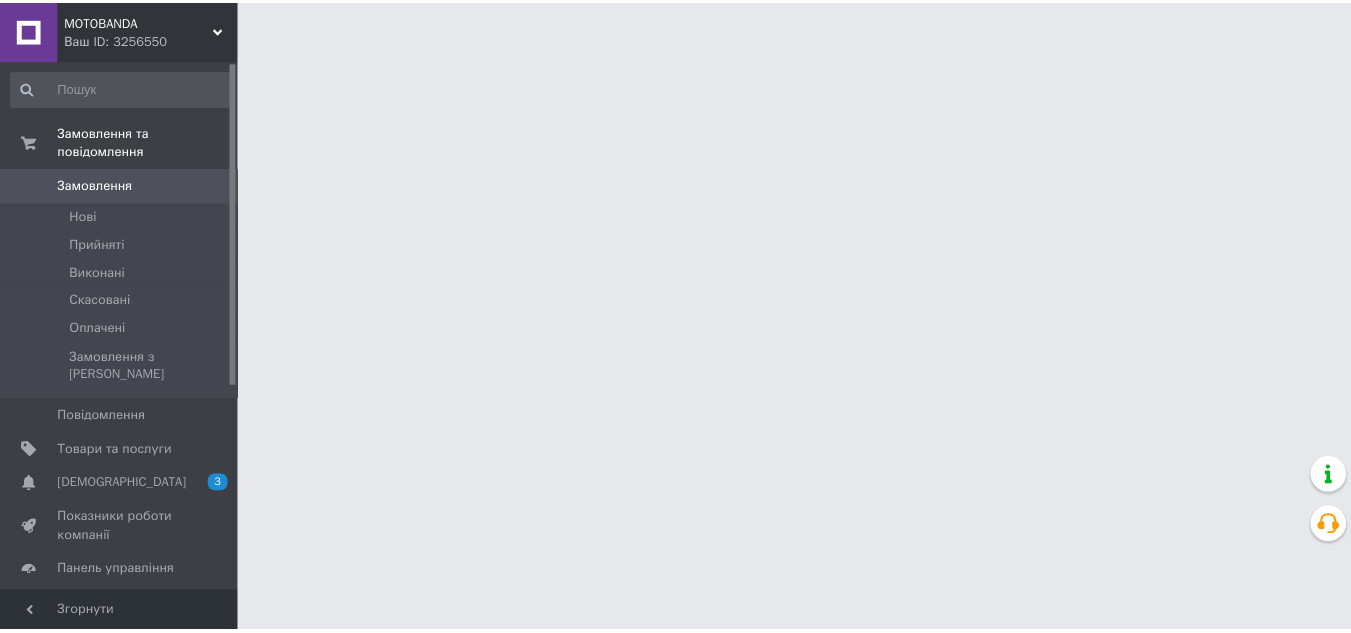scroll, scrollTop: 0, scrollLeft: 0, axis: both 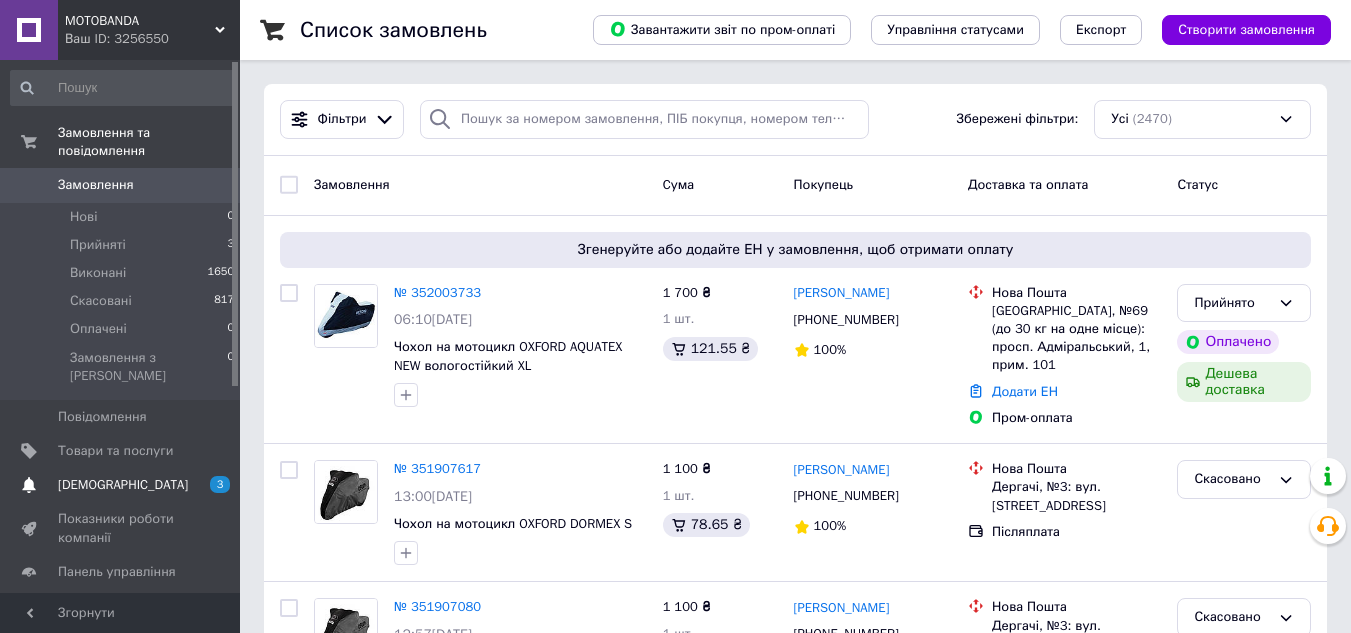 click on "[DEMOGRAPHIC_DATA]" at bounding box center [123, 485] 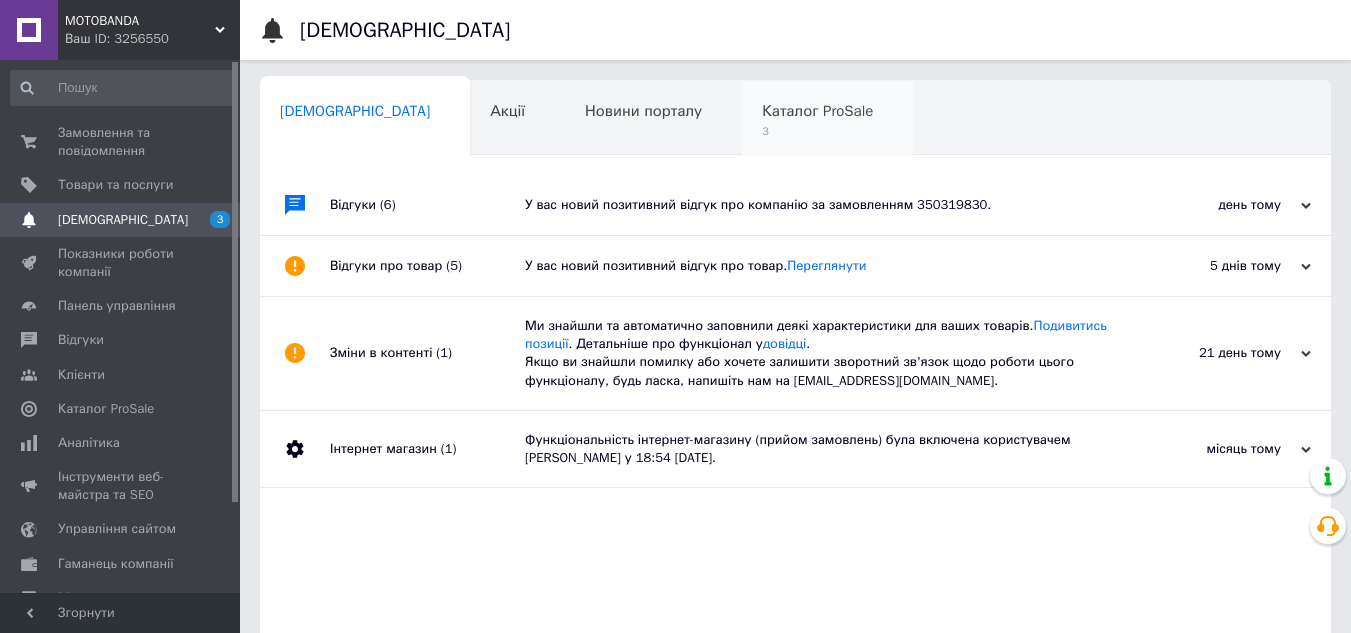 click on "Каталог ProSale" at bounding box center (817, 111) 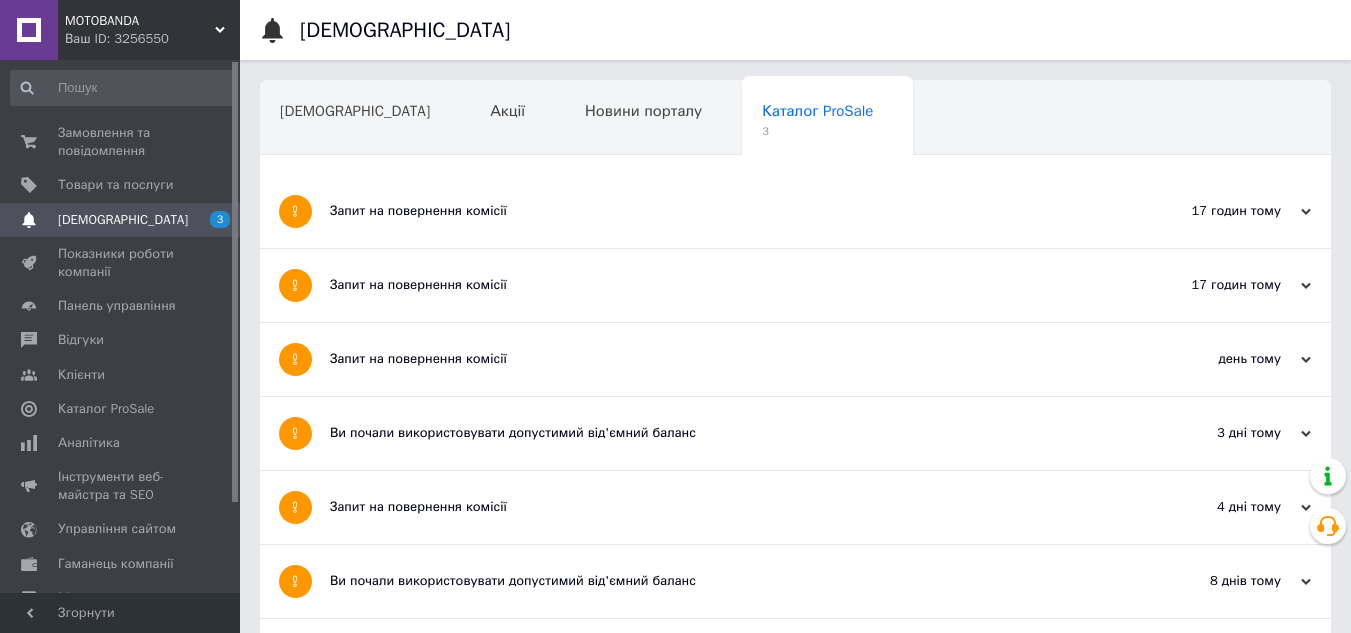 click on "Запит на повернення комісії" at bounding box center [720, 211] 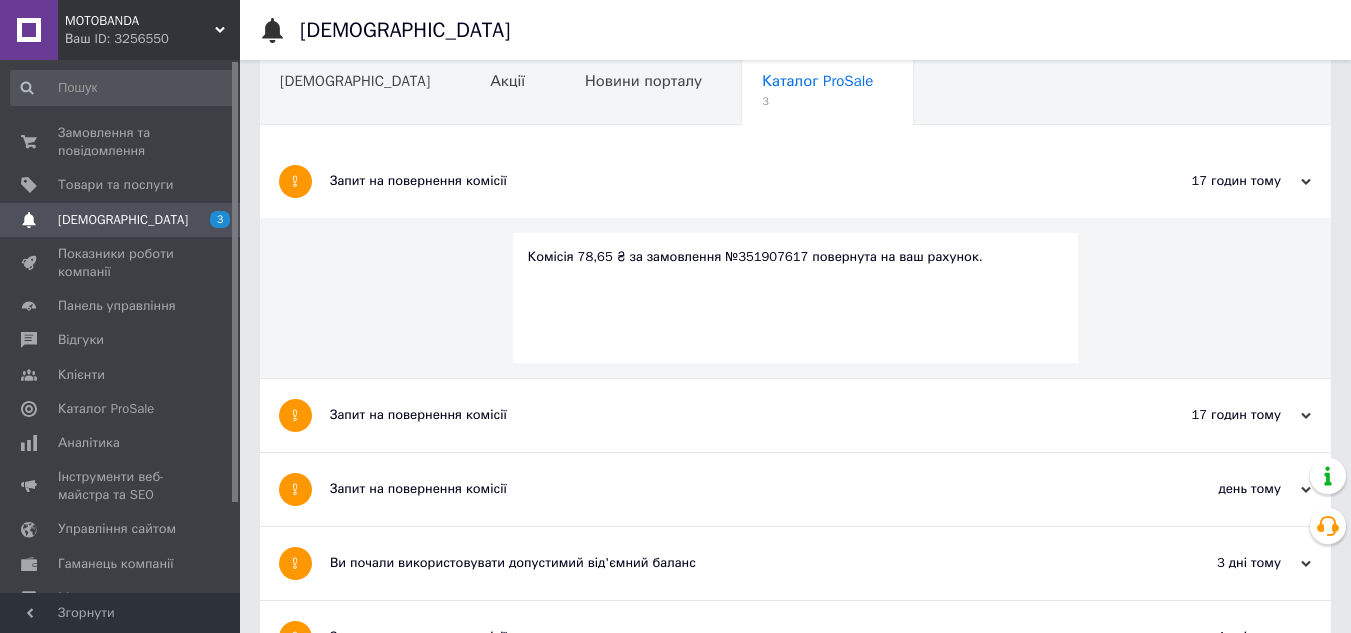 scroll, scrollTop: 100, scrollLeft: 0, axis: vertical 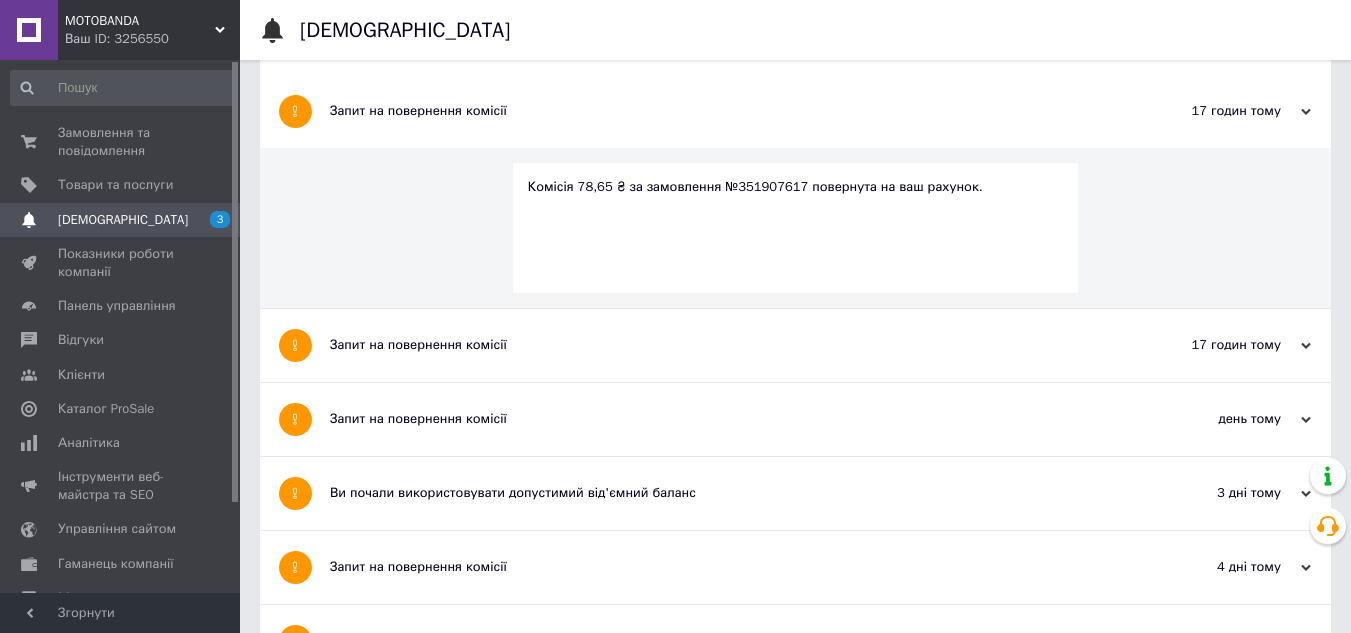 click on "Запит на повернення комісії" at bounding box center [720, 345] 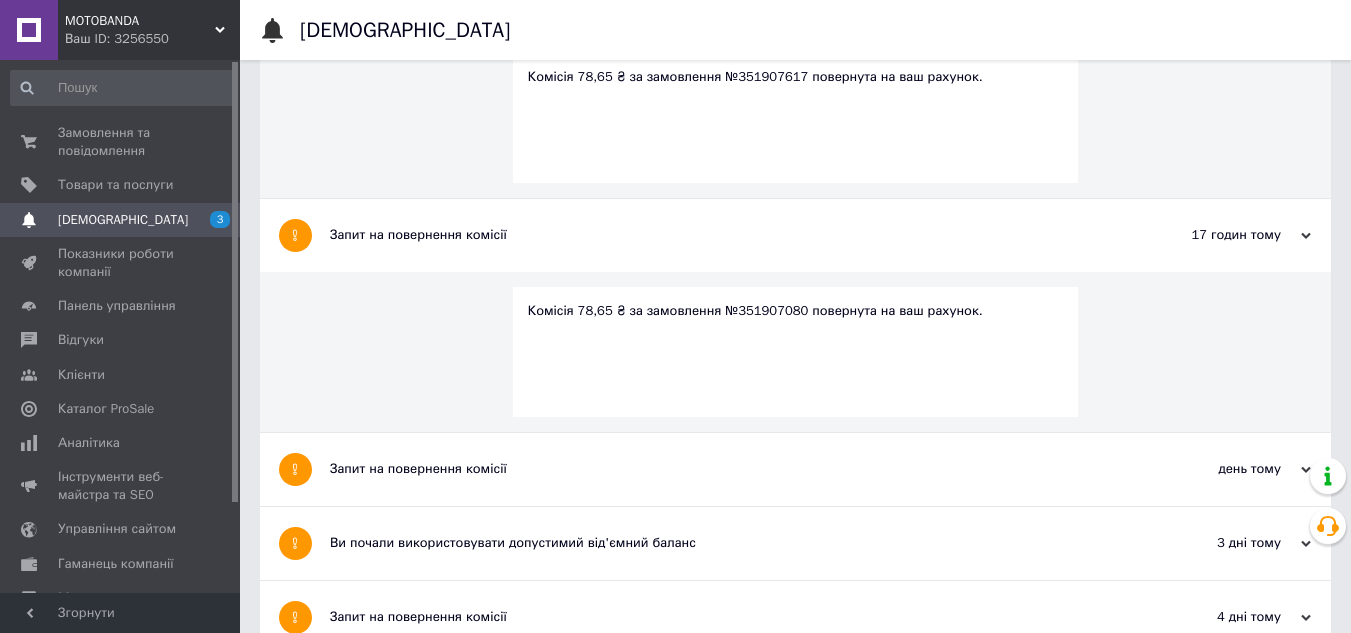 scroll, scrollTop: 300, scrollLeft: 0, axis: vertical 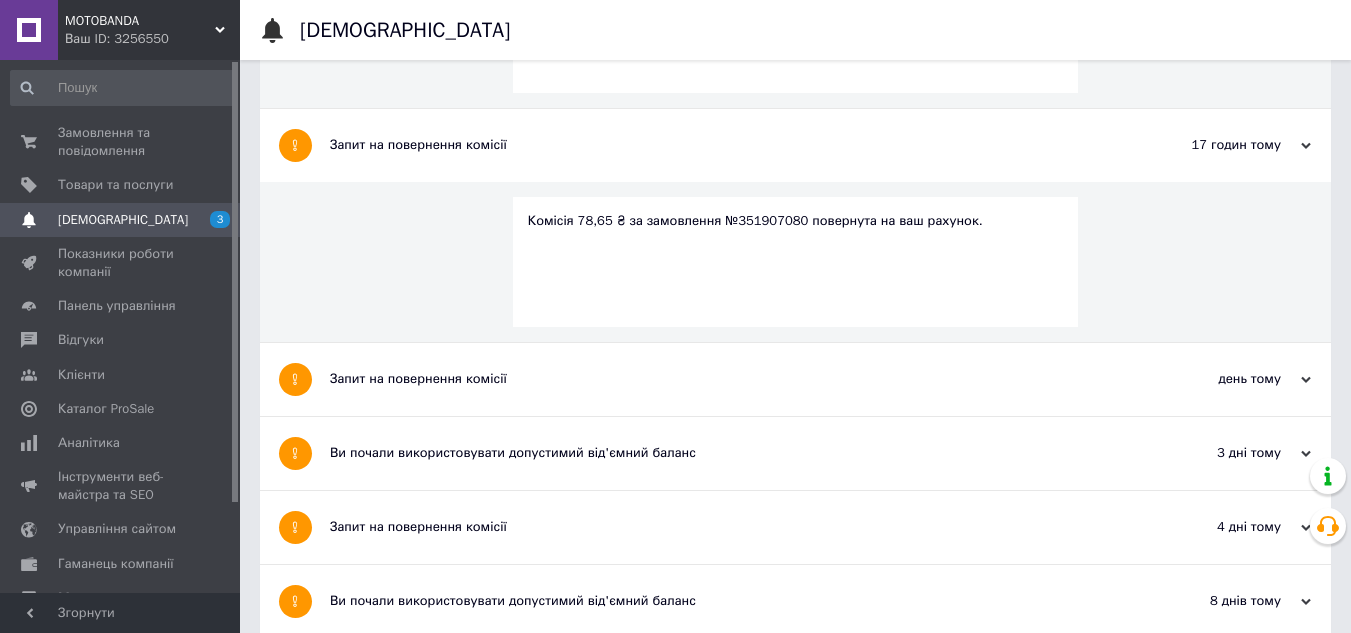 click on "Запит на повернення комісії" at bounding box center (720, 379) 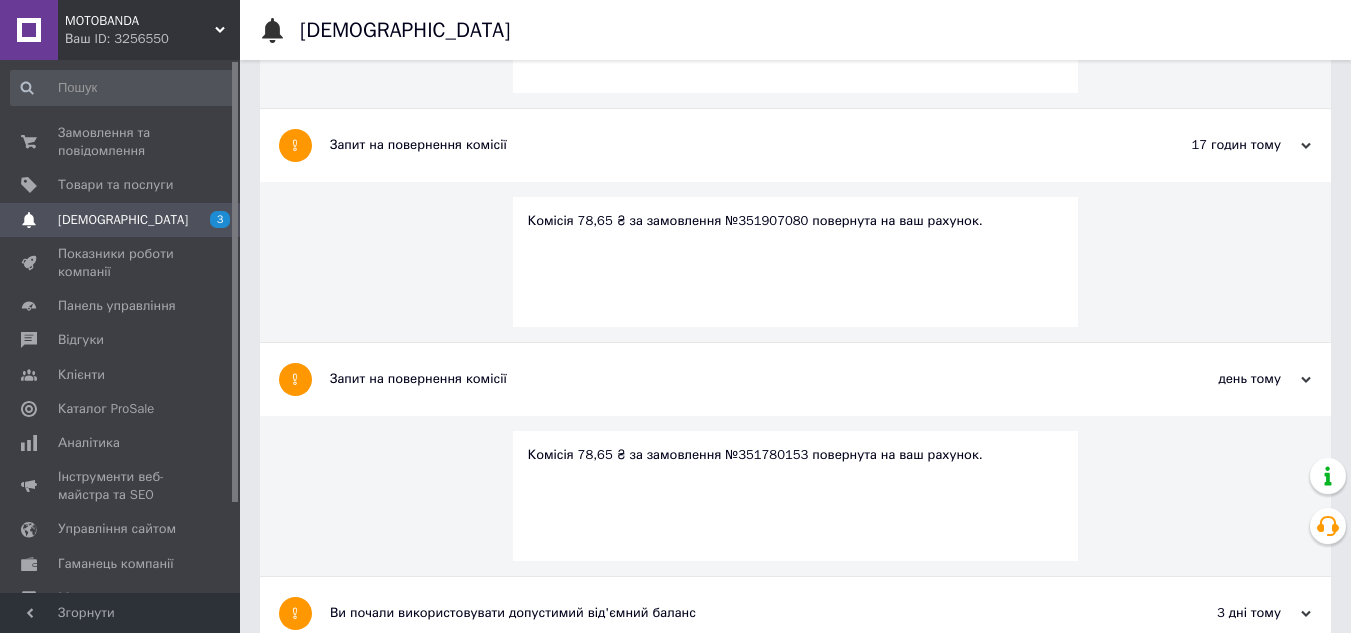 scroll, scrollTop: 0, scrollLeft: 0, axis: both 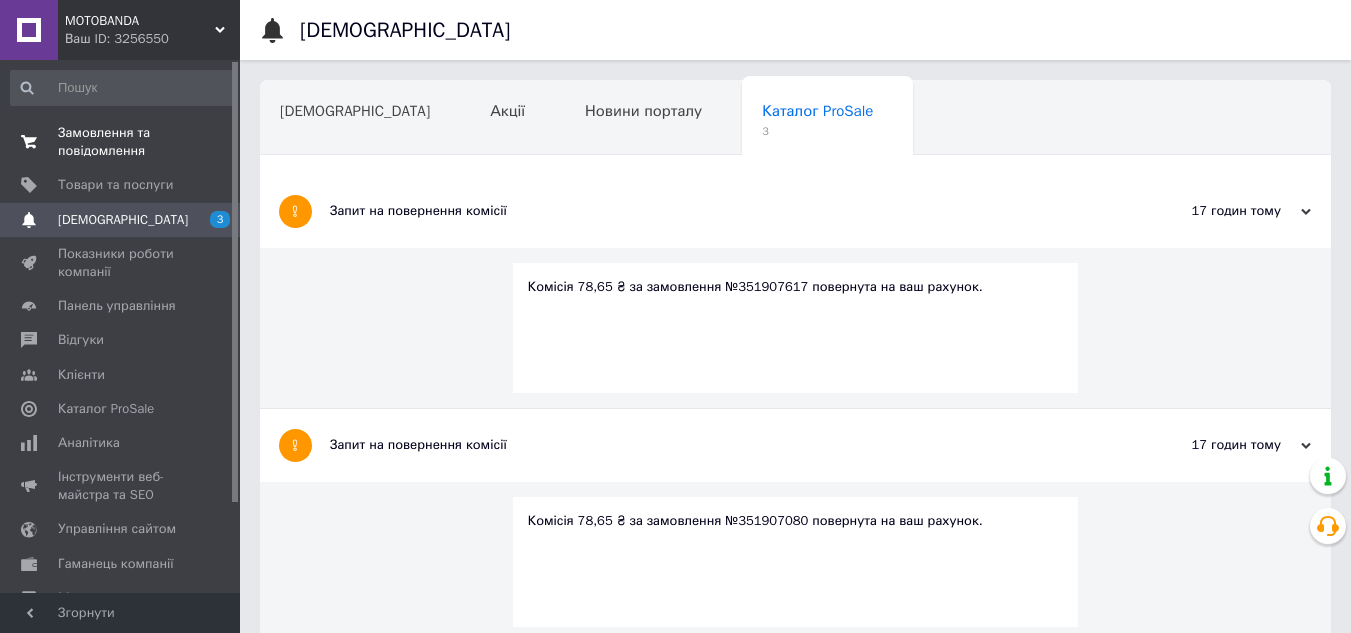 click on "Замовлення та повідомлення" at bounding box center [121, 142] 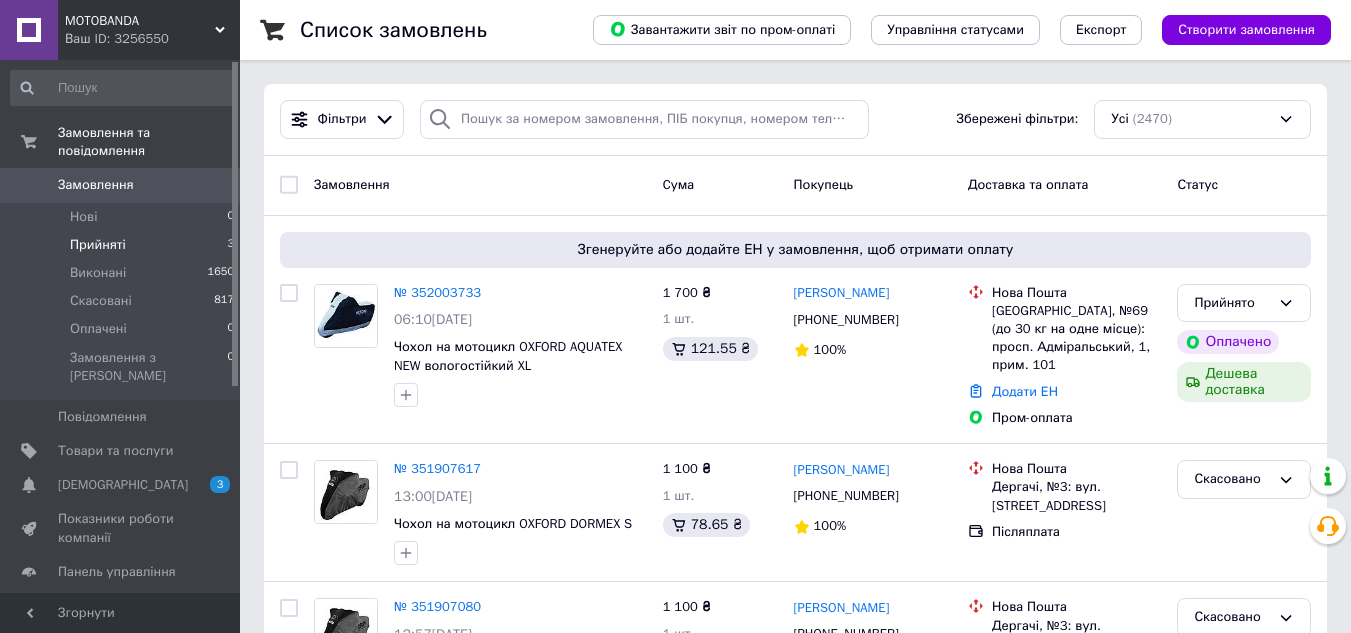 click on "Прийняті" at bounding box center (98, 245) 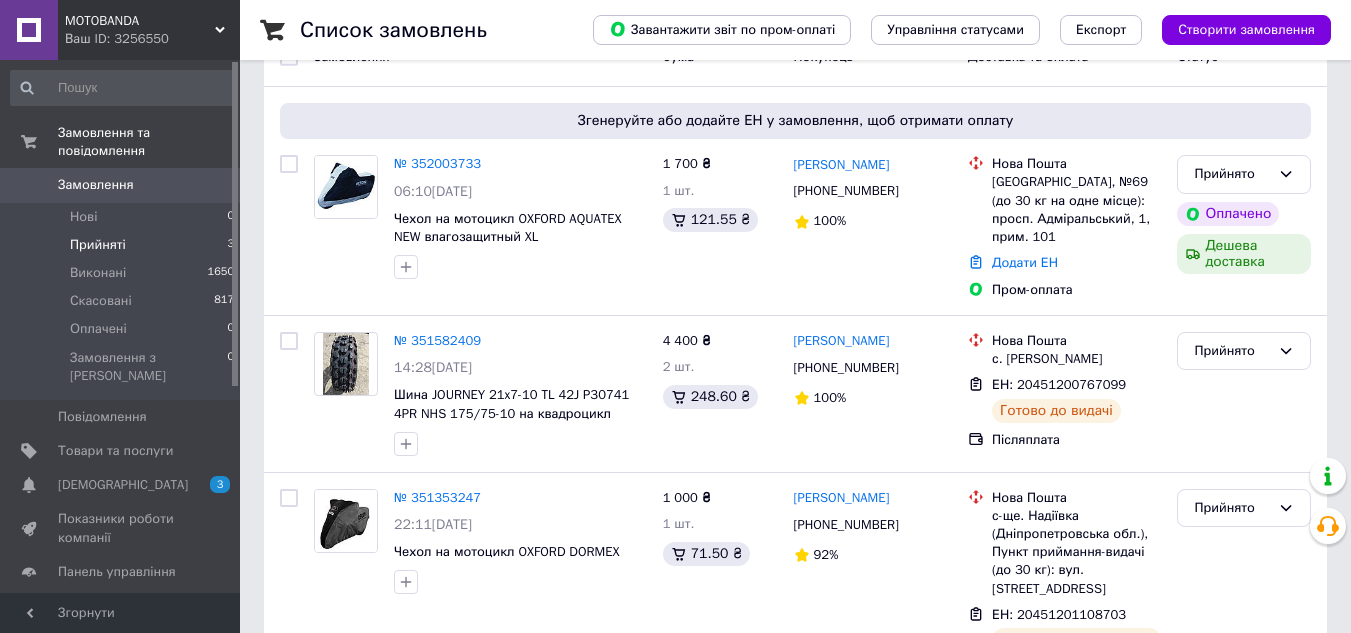 scroll, scrollTop: 265, scrollLeft: 0, axis: vertical 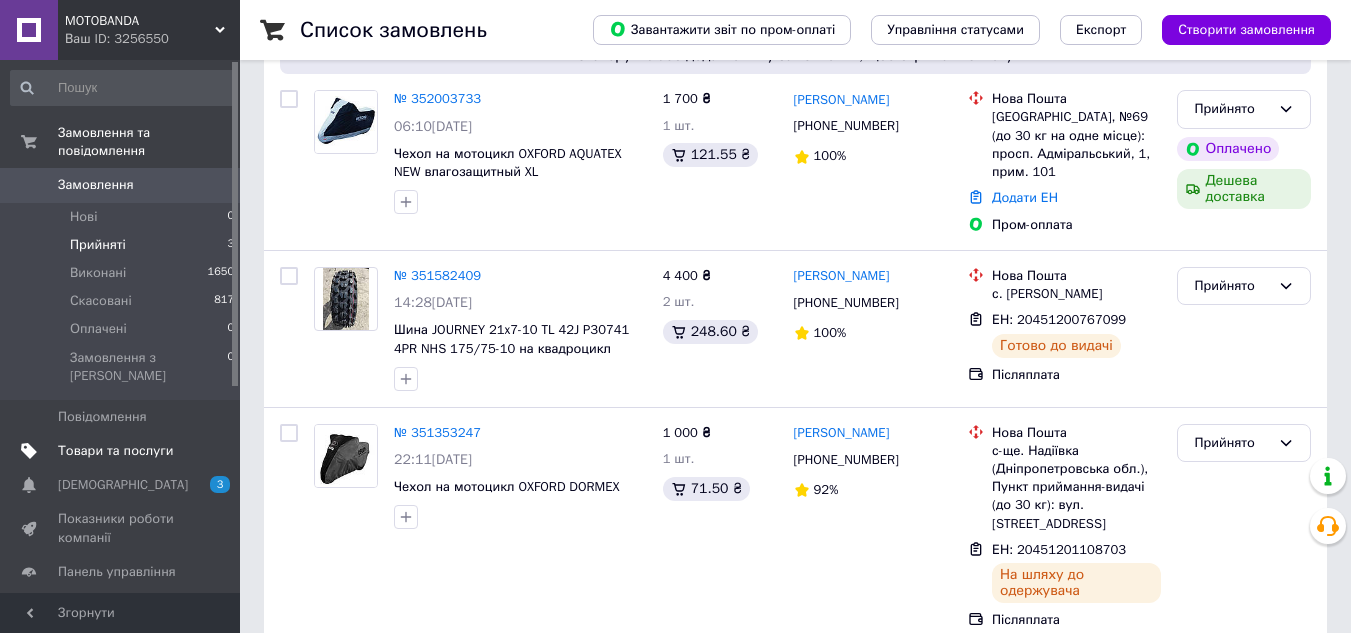 click on "Товари та послуги" at bounding box center (115, 451) 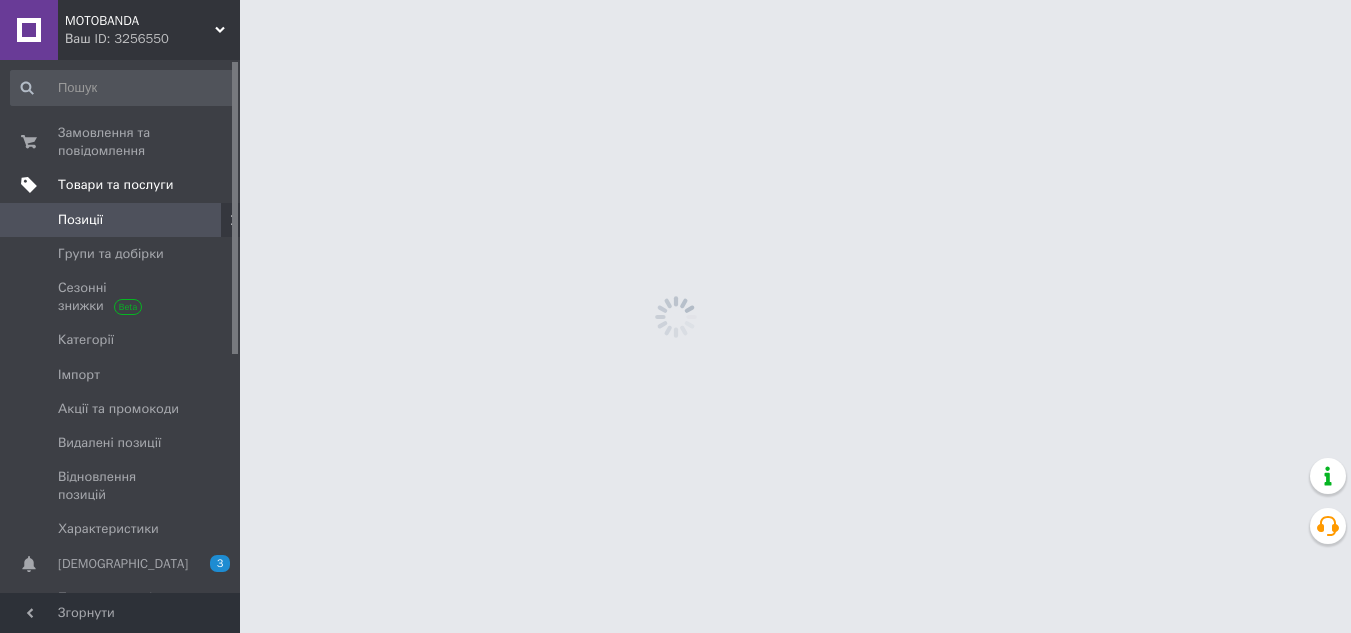 scroll, scrollTop: 0, scrollLeft: 0, axis: both 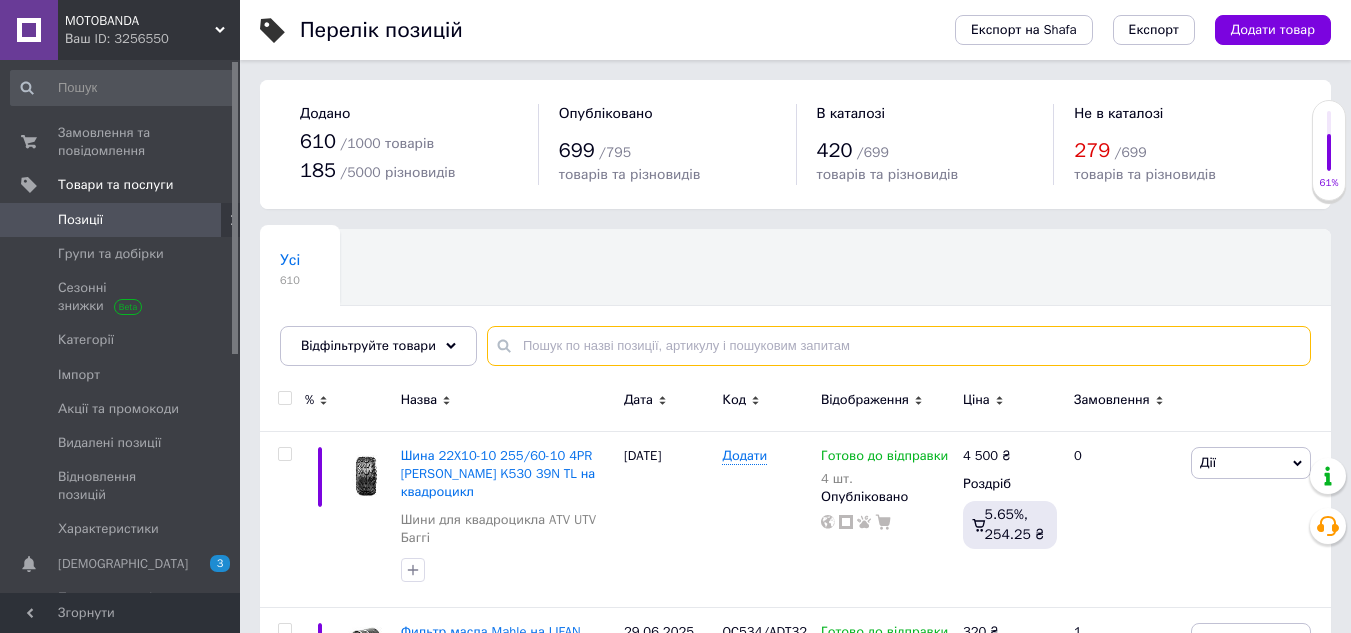 click at bounding box center [899, 346] 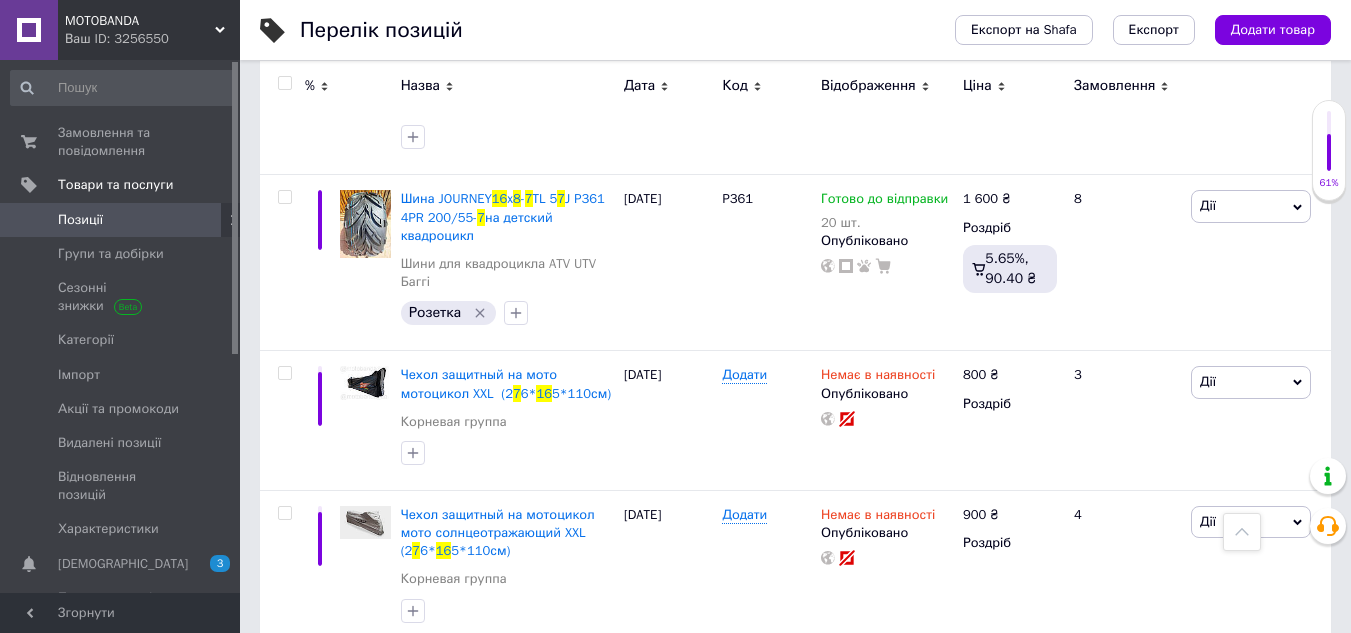 scroll, scrollTop: 2113, scrollLeft: 0, axis: vertical 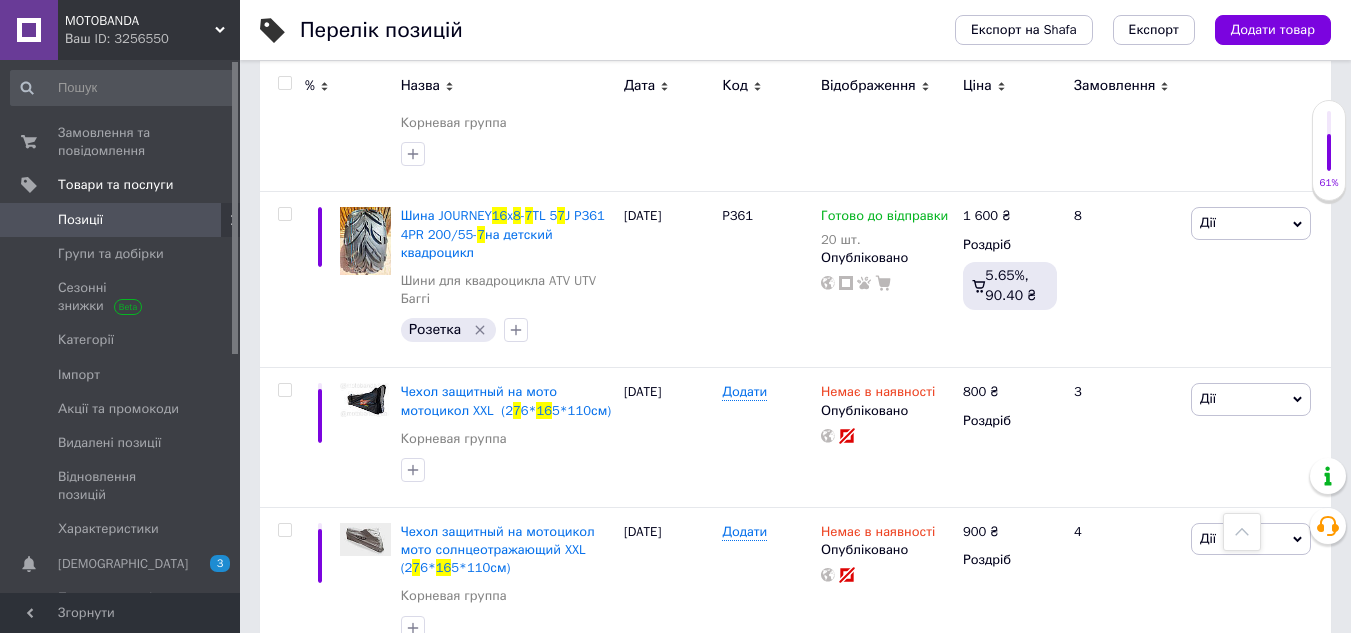 type on "16 8 7" 